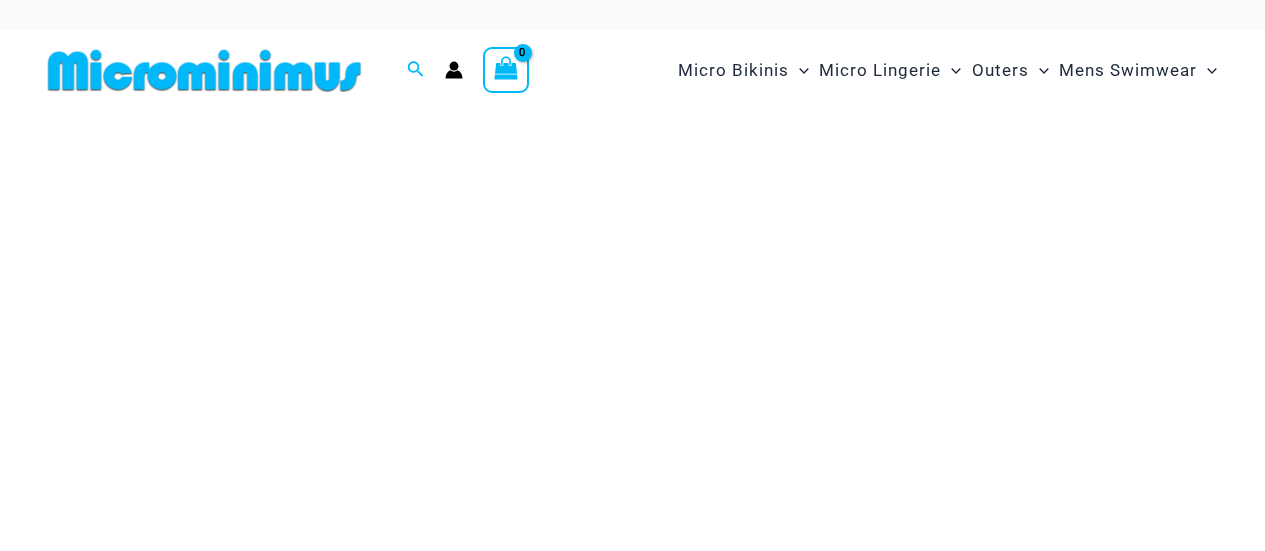 scroll, scrollTop: 0, scrollLeft: 0, axis: both 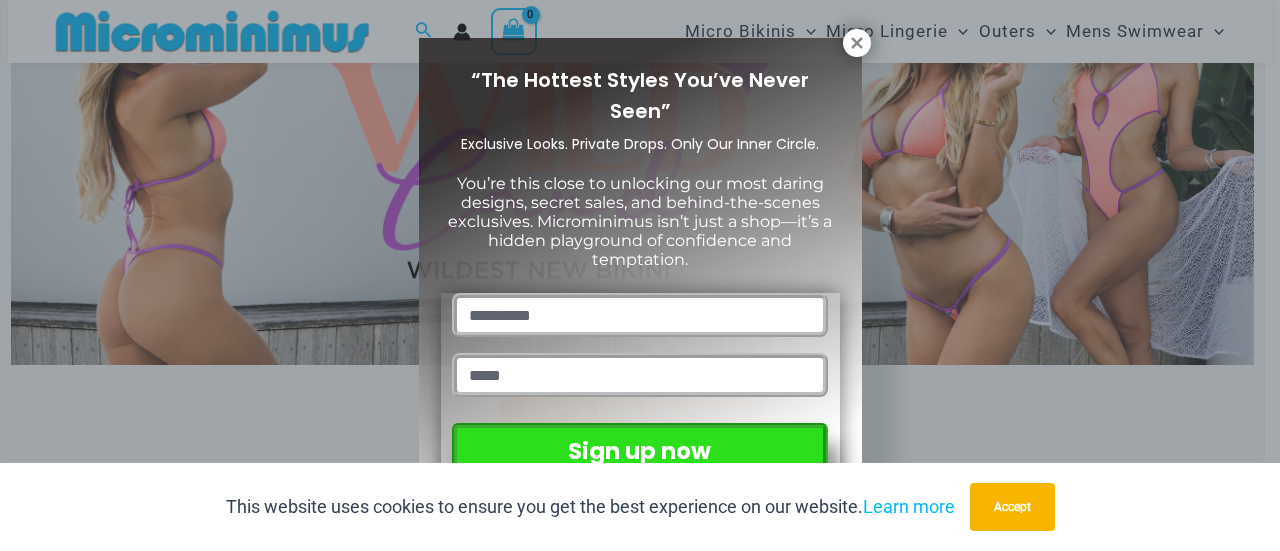 drag, startPoint x: 1276, startPoint y: 34, endPoint x: 1262, endPoint y: 57, distance: 26.925823 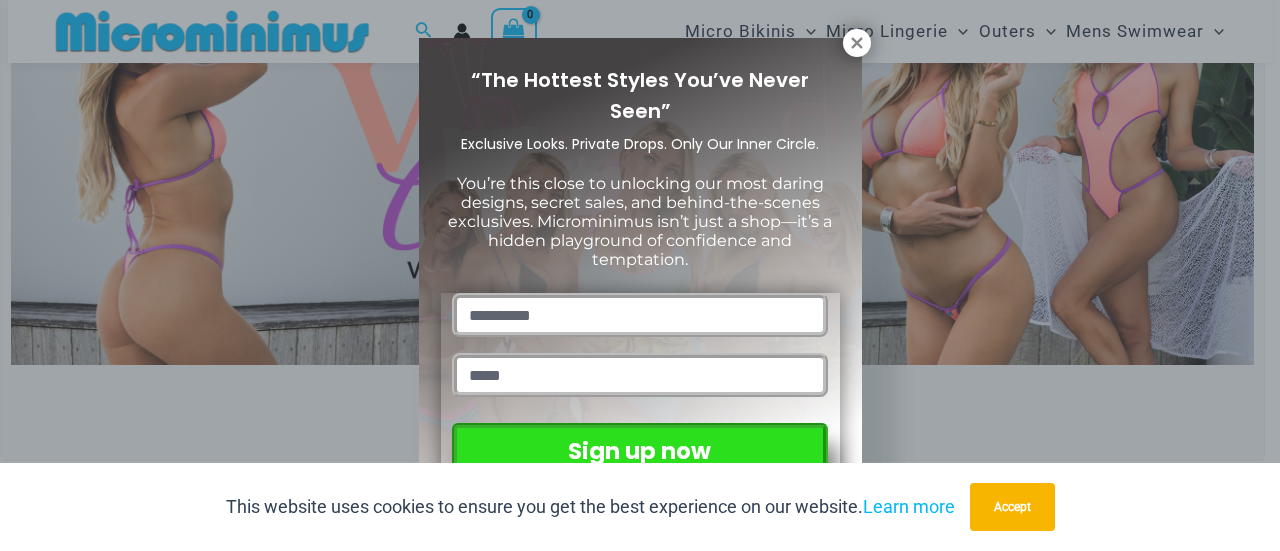click on "Skip to content
Search for:
Search
Search
No products in the cart.
No products in the cart.
Continue Shopping
Micro Bikinis" at bounding box center [640, 4200] 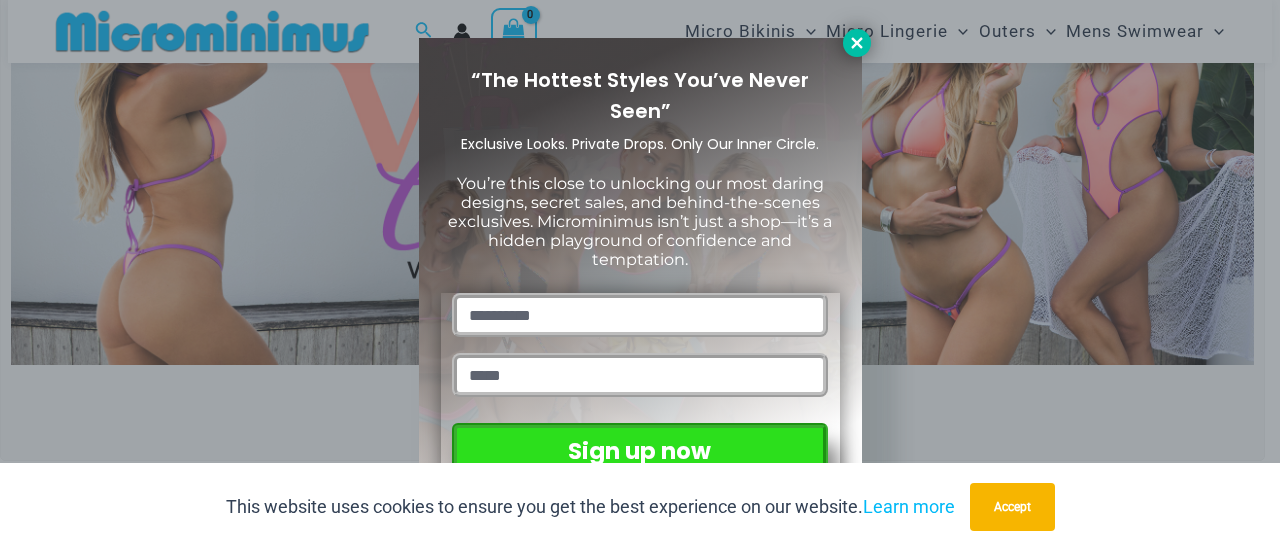 click 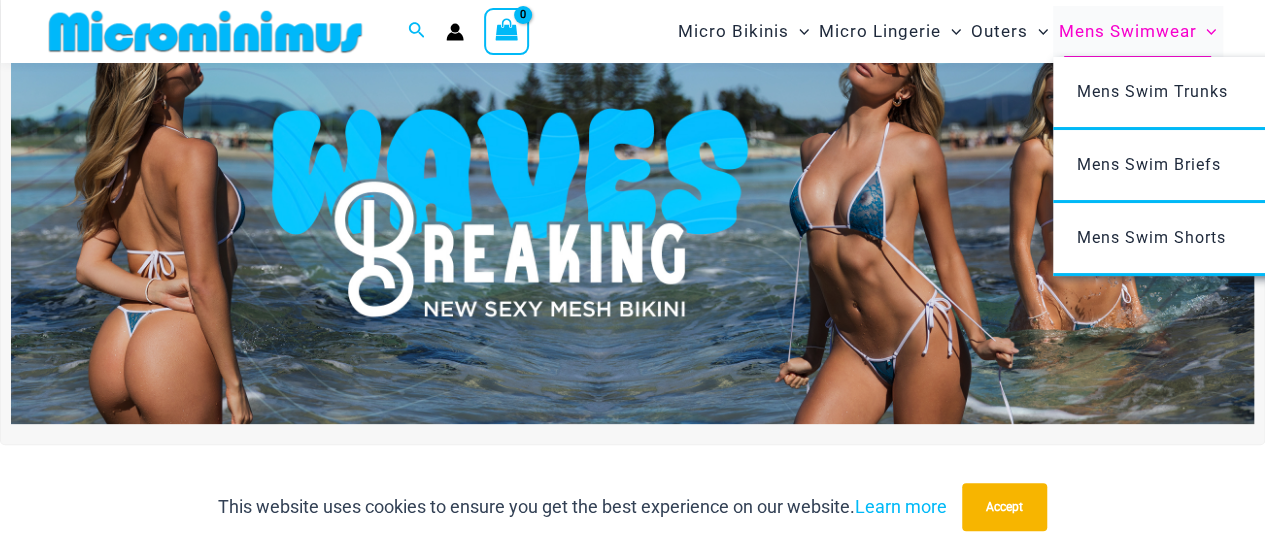 scroll, scrollTop: 74, scrollLeft: 0, axis: vertical 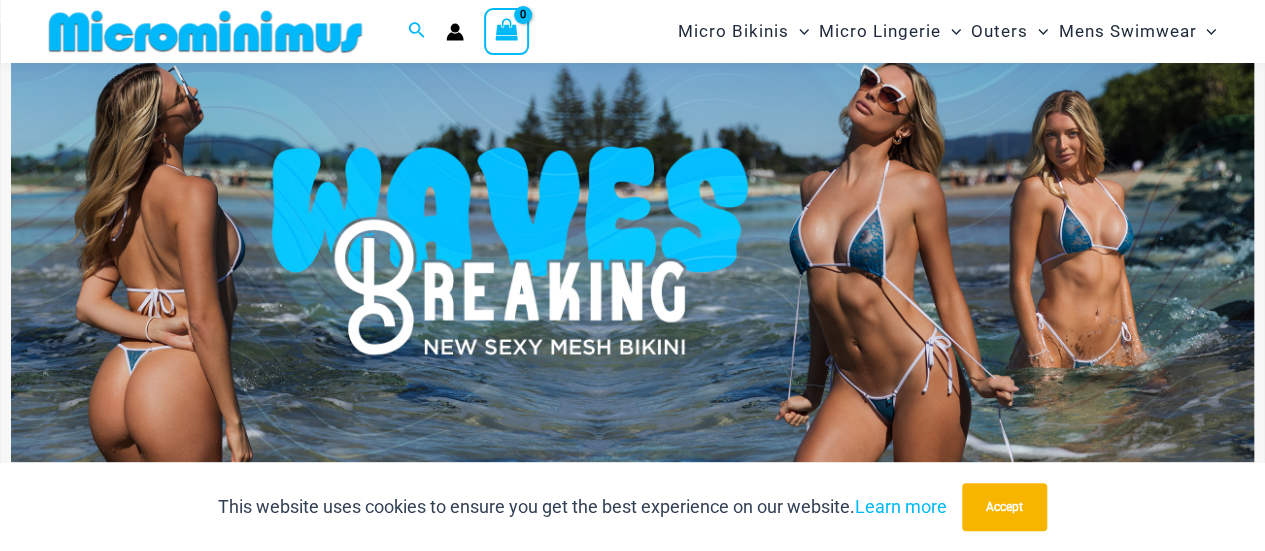click at bounding box center [632, 251] 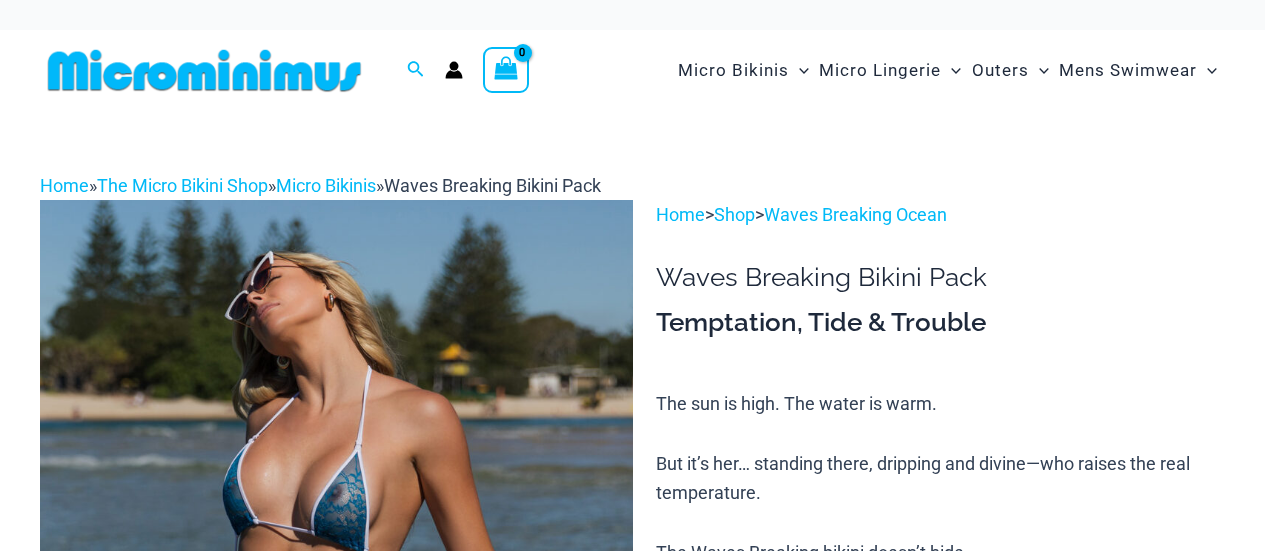 scroll, scrollTop: 0, scrollLeft: 0, axis: both 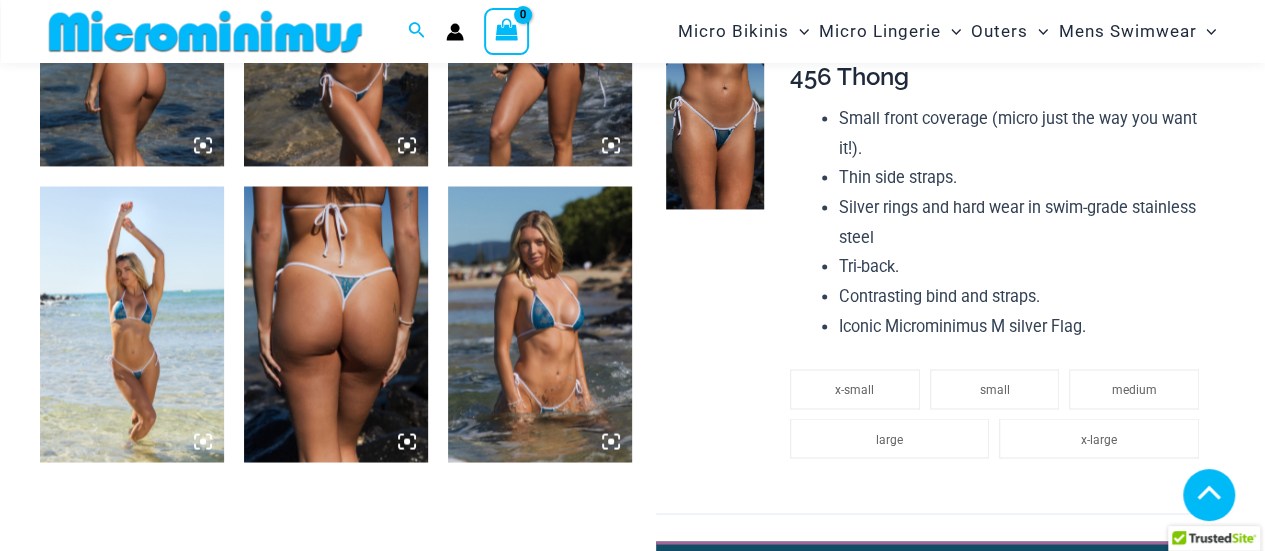 drag, startPoint x: 83, startPoint y: 309, endPoint x: 102, endPoint y: 313, distance: 19.416489 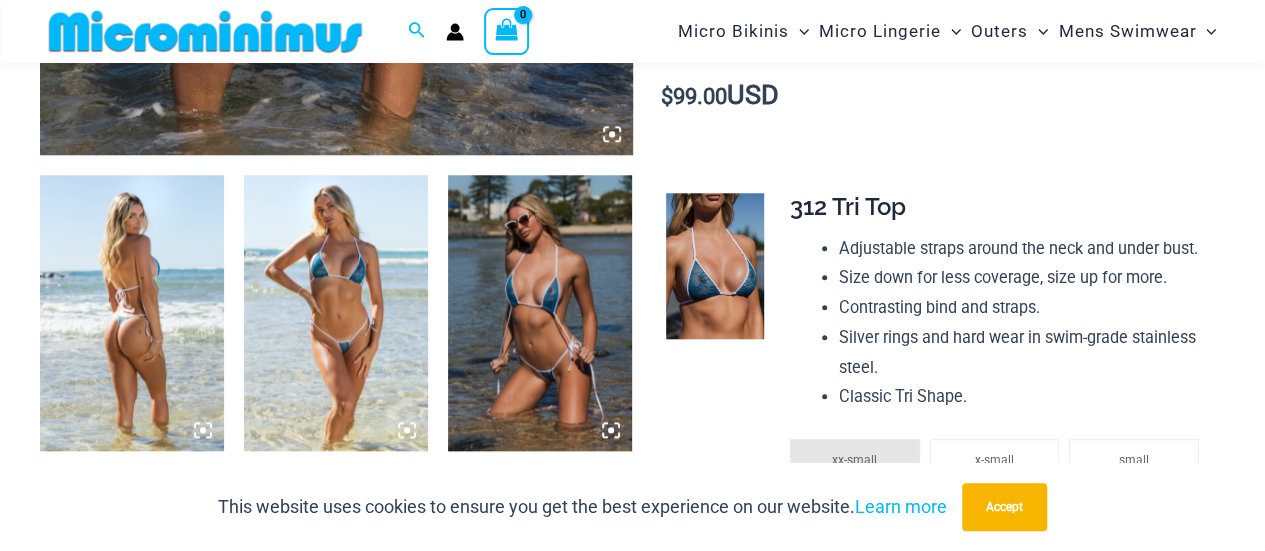 click 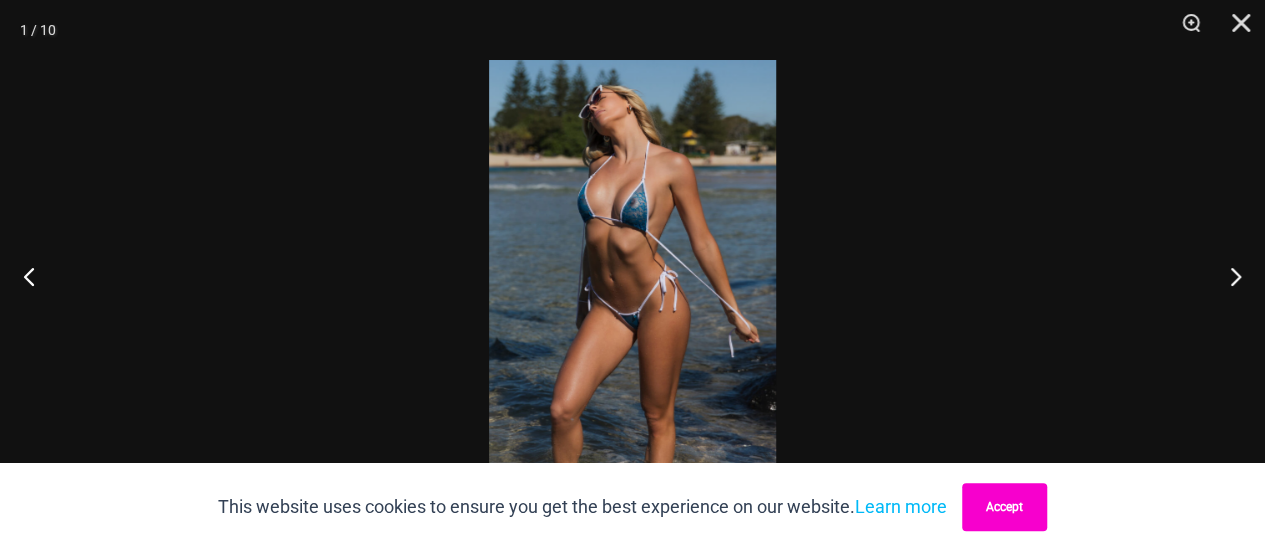 click on "Accept" at bounding box center [1004, 507] 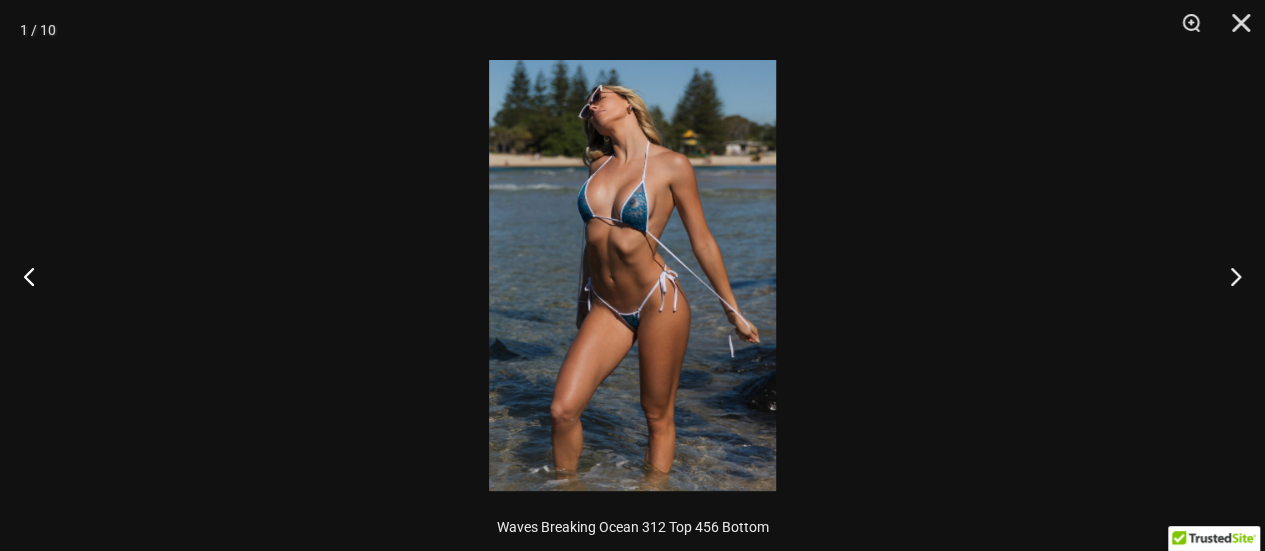 click at bounding box center [632, 275] 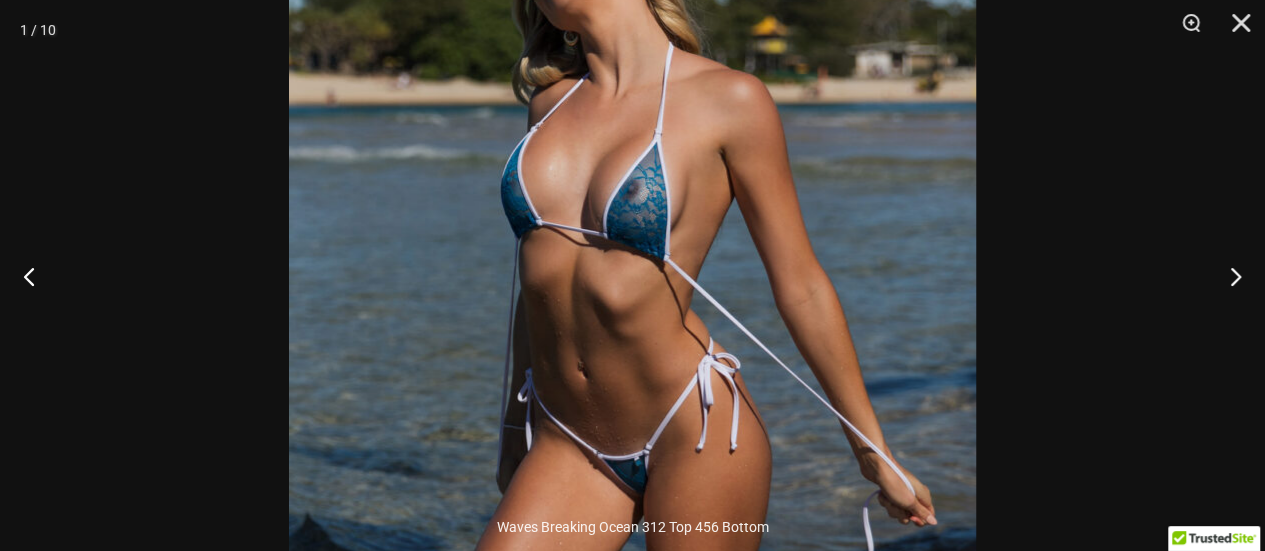 scroll, scrollTop: 1018, scrollLeft: 0, axis: vertical 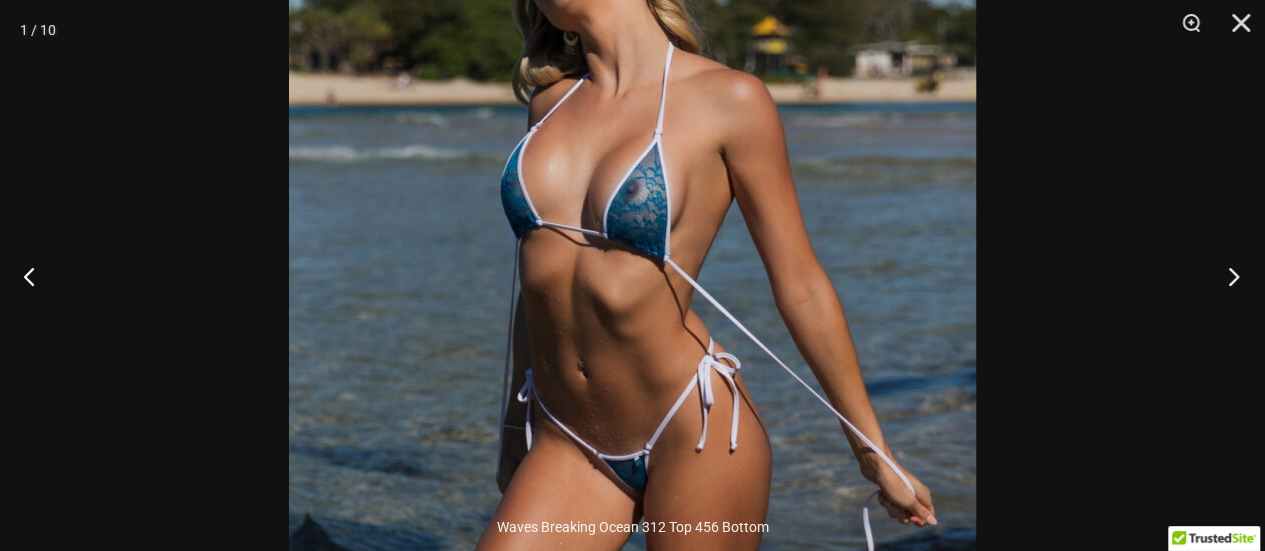 click at bounding box center (1227, 276) 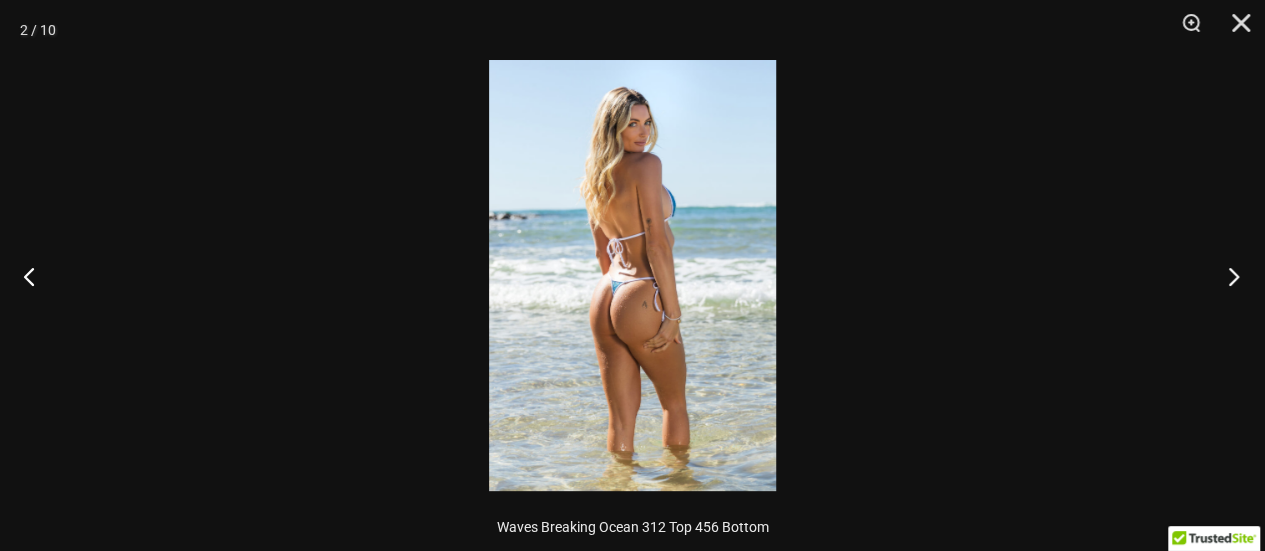 click at bounding box center (1227, 276) 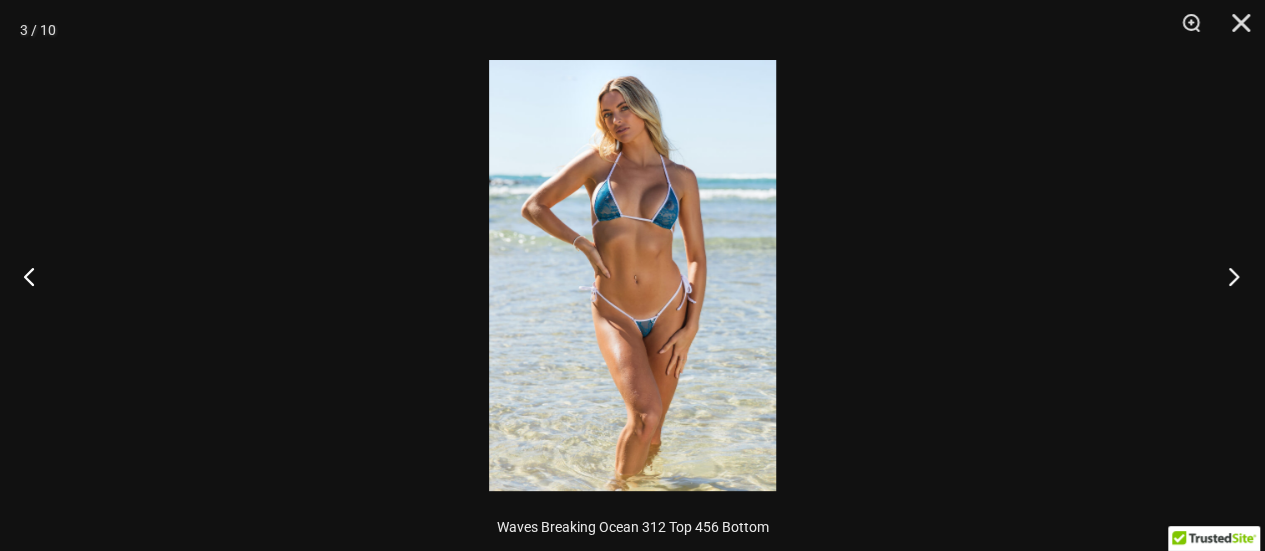 click at bounding box center (1227, 276) 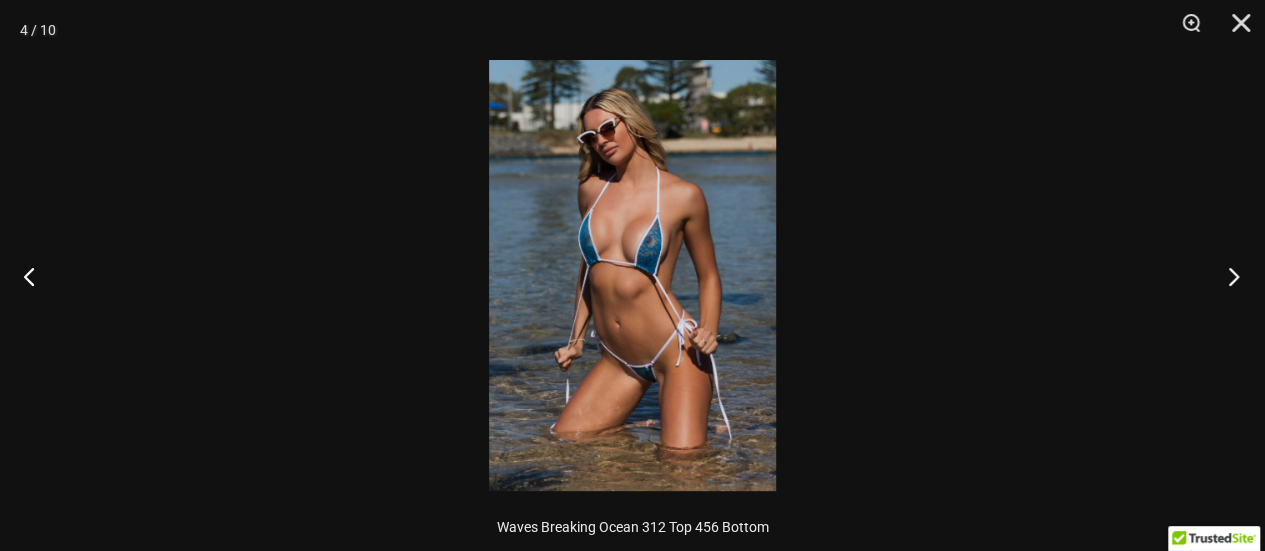 click at bounding box center (1227, 276) 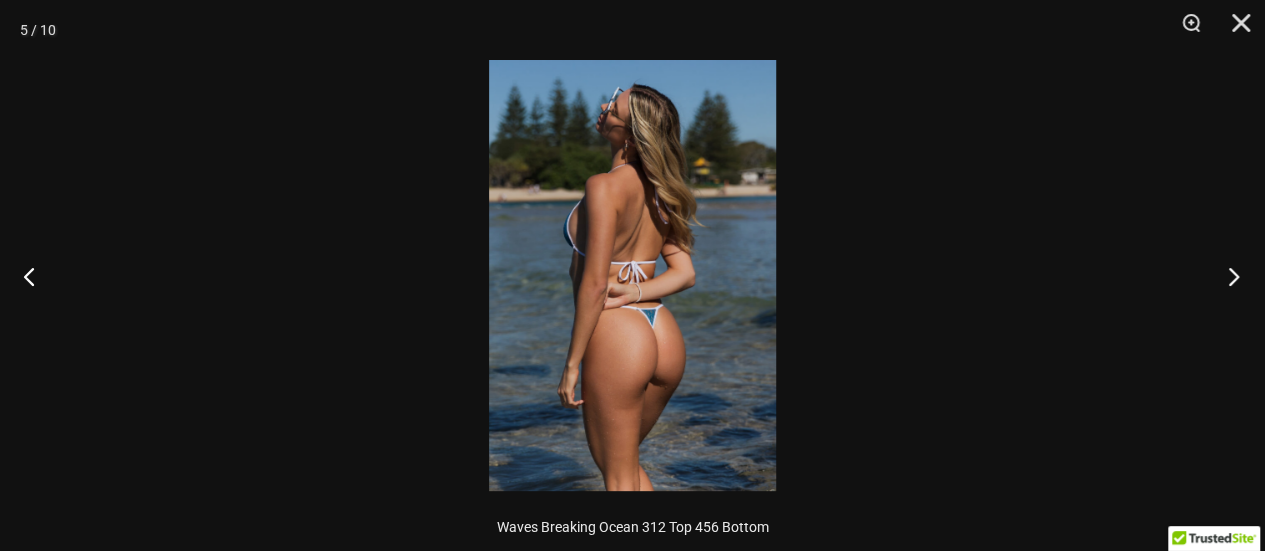 click at bounding box center [1227, 276] 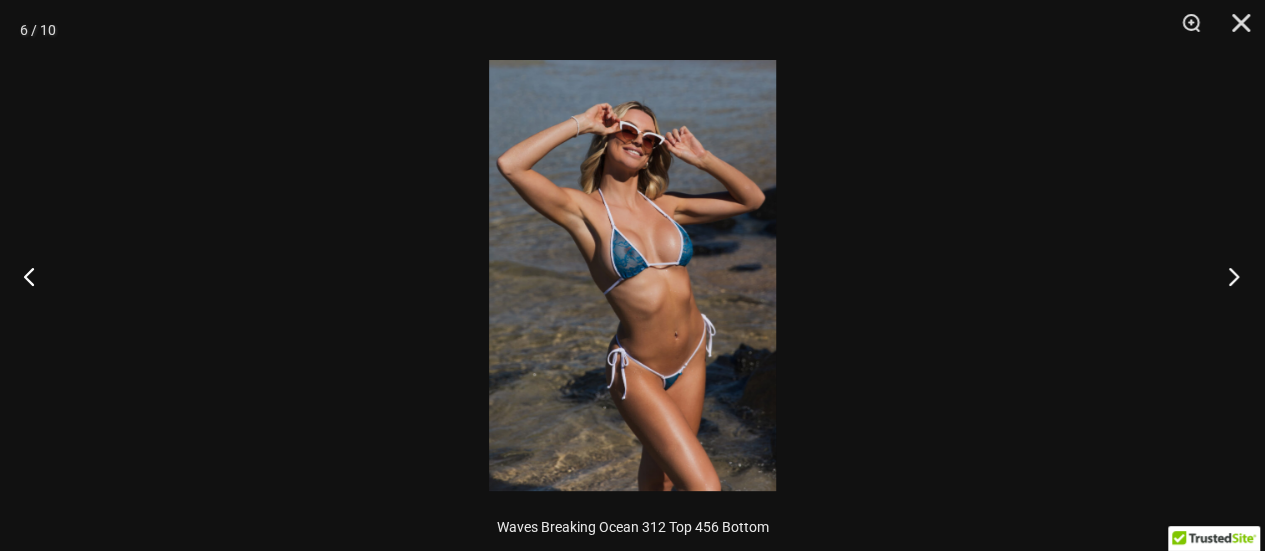 click at bounding box center [1227, 276] 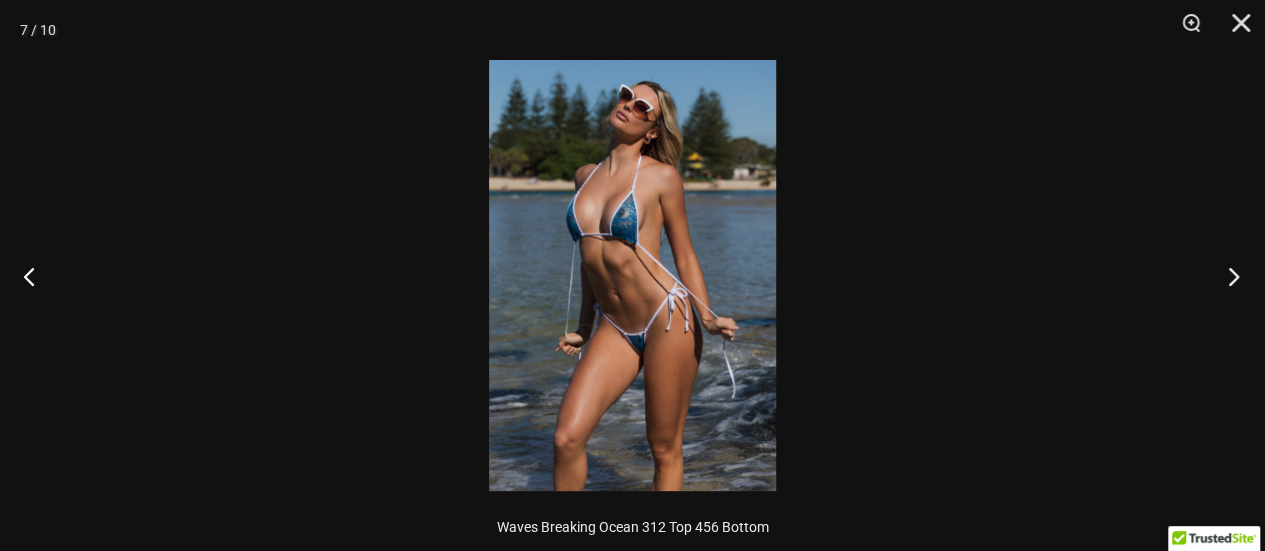 click at bounding box center (1227, 276) 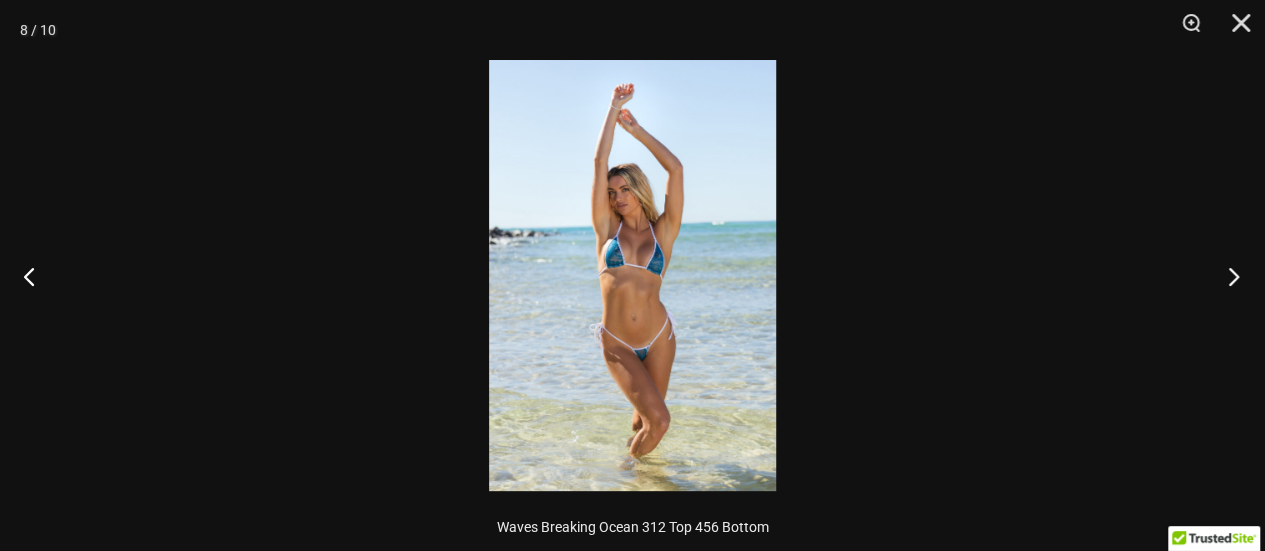 click at bounding box center (1227, 276) 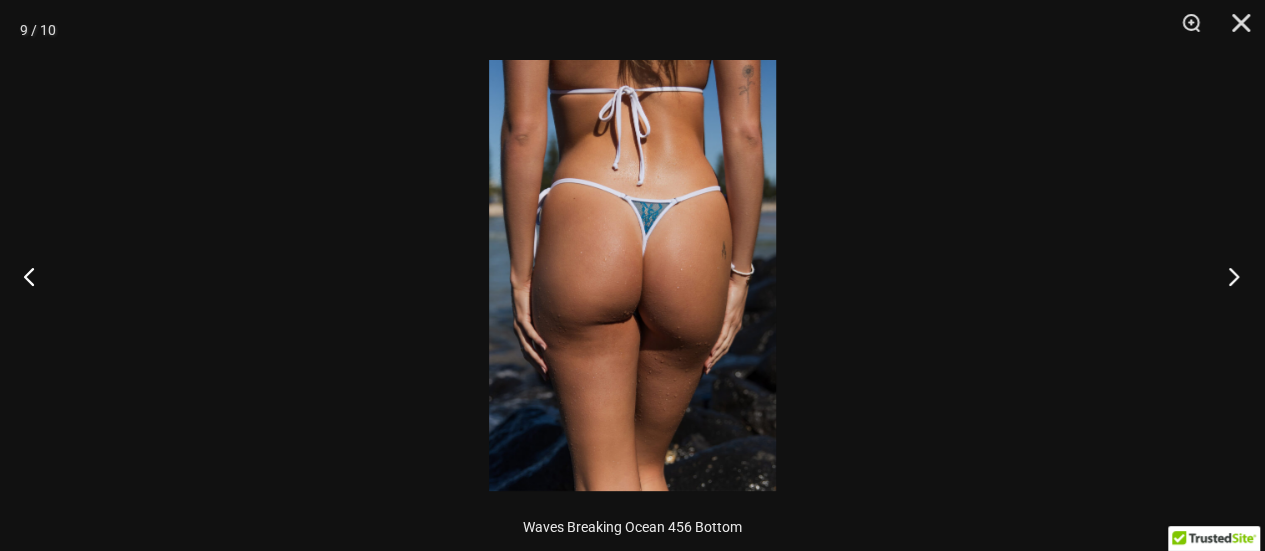 click at bounding box center (1227, 276) 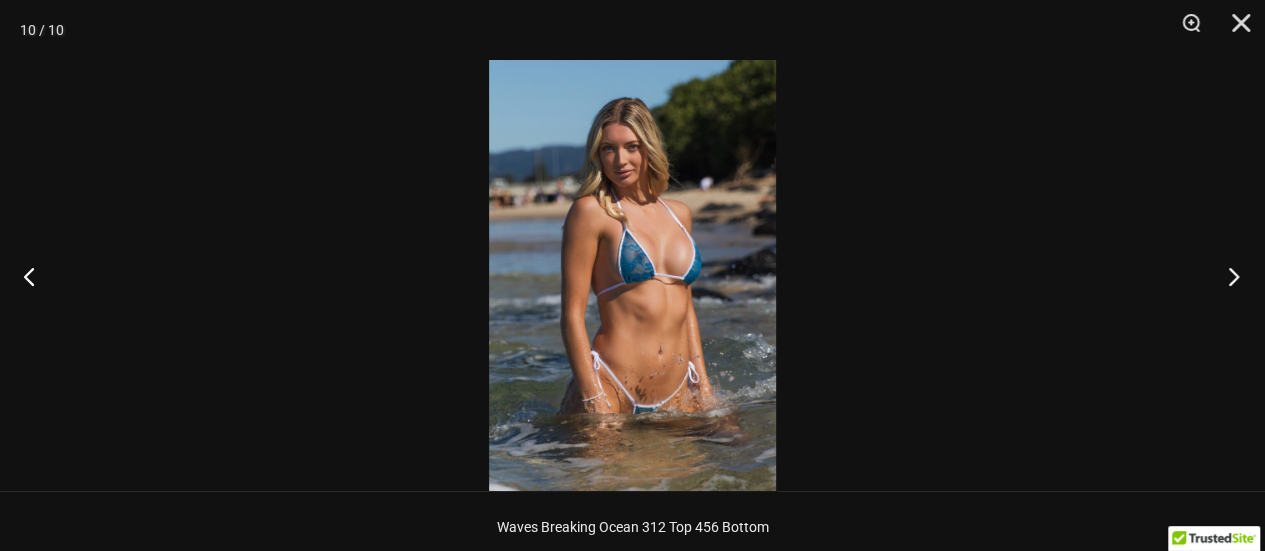 click at bounding box center (1227, 276) 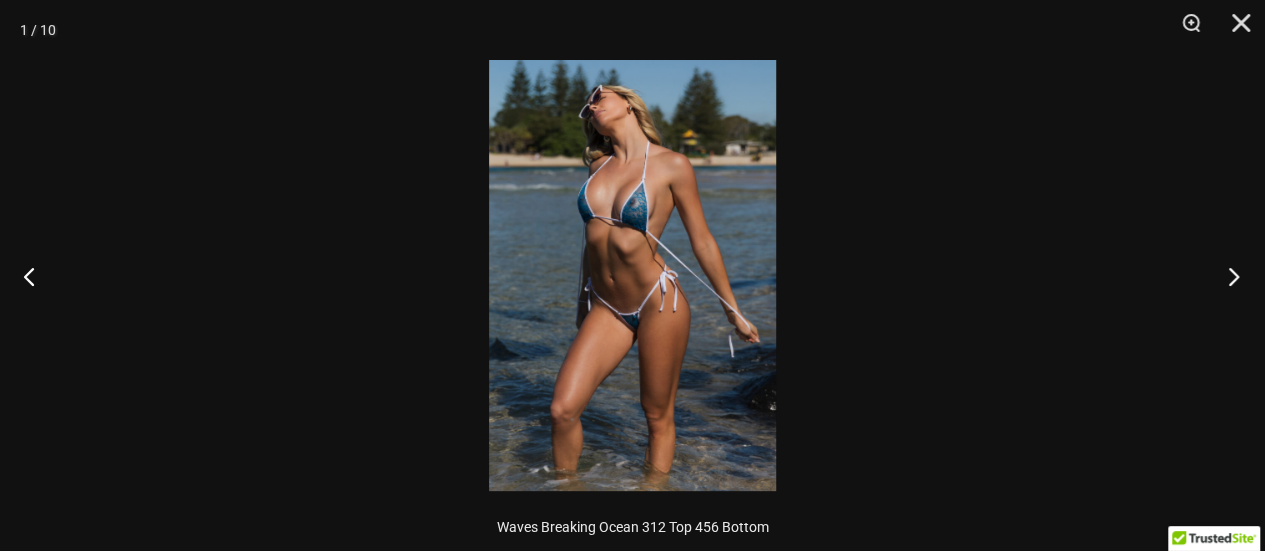 click at bounding box center (1227, 276) 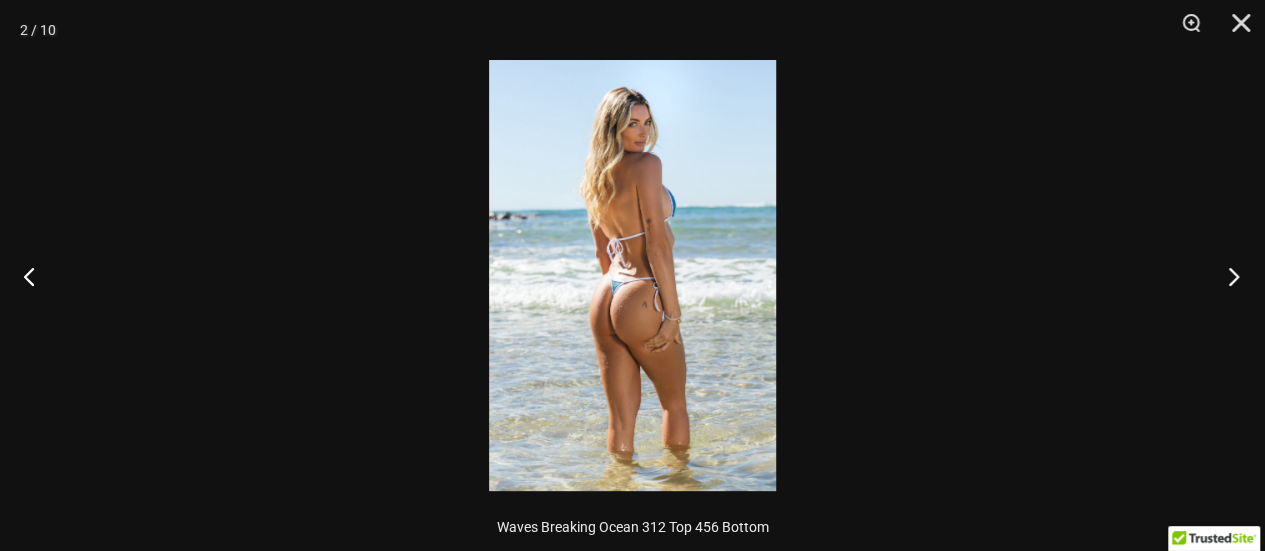click at bounding box center (1227, 276) 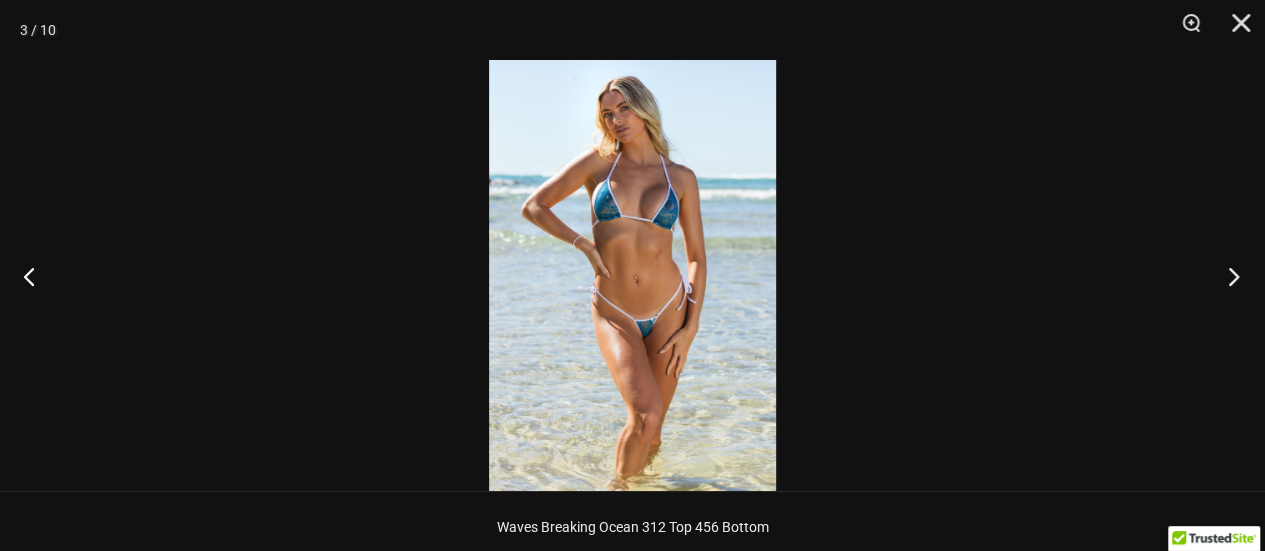click at bounding box center [1227, 276] 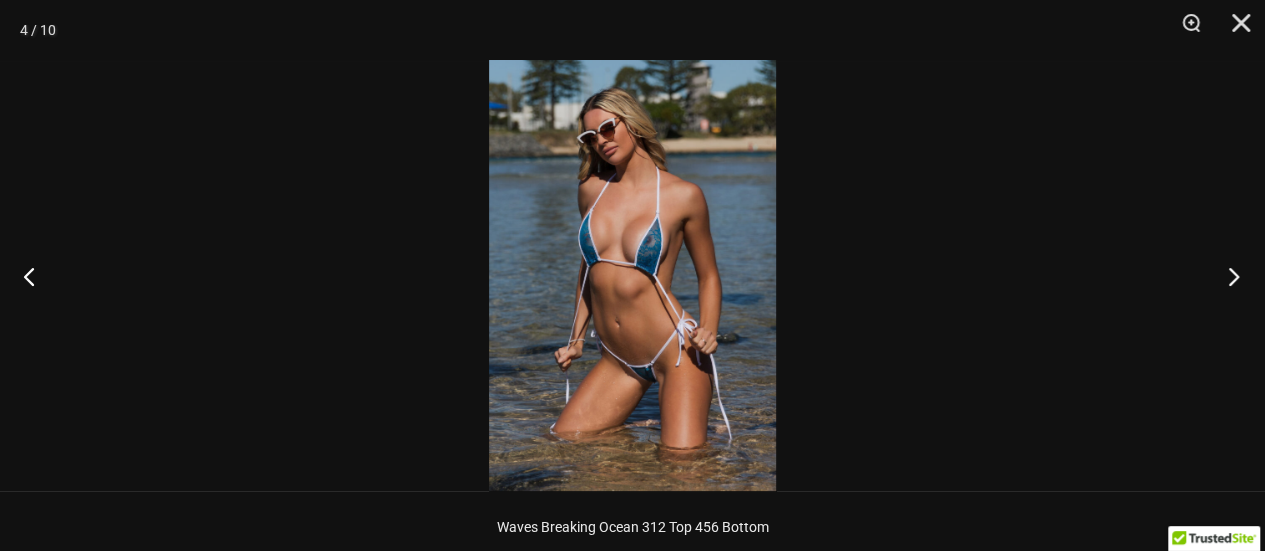 click at bounding box center (1227, 276) 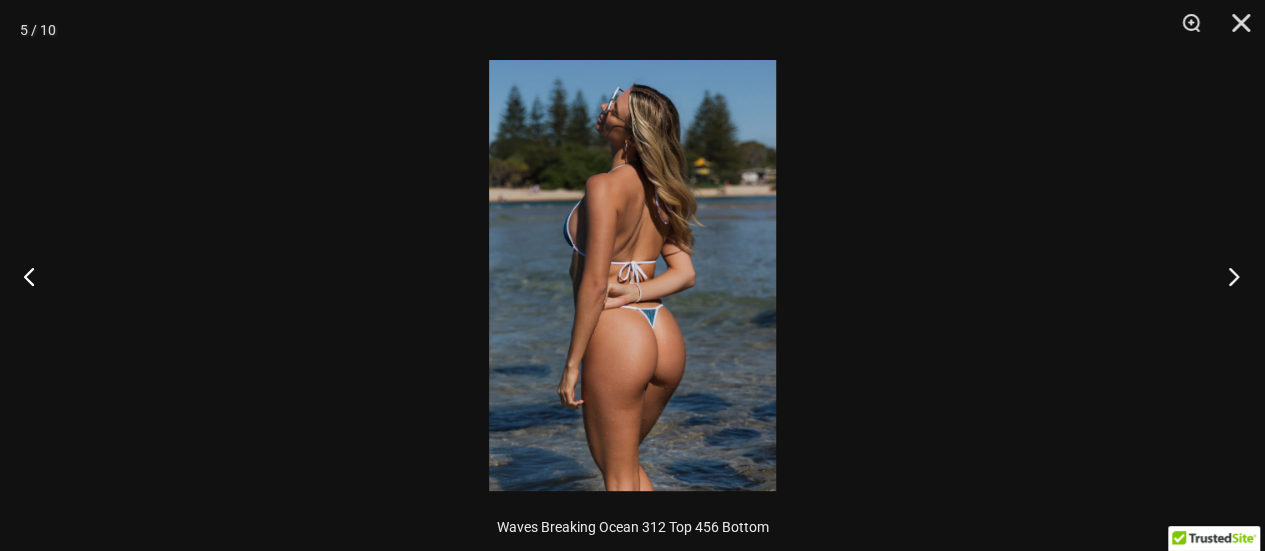 click at bounding box center (1227, 276) 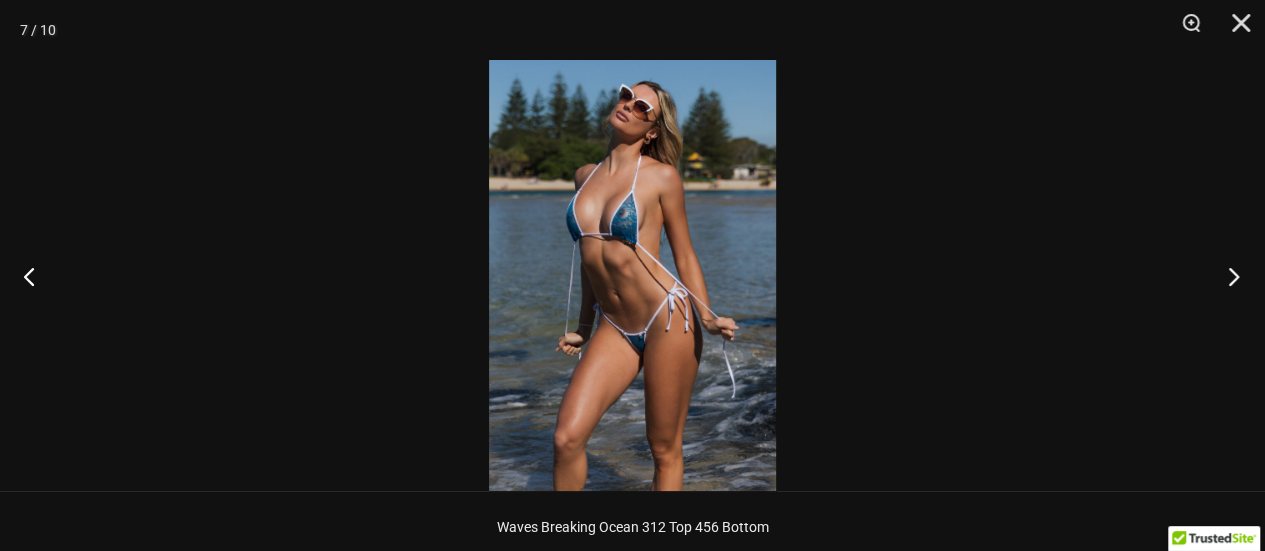 click at bounding box center [1227, 276] 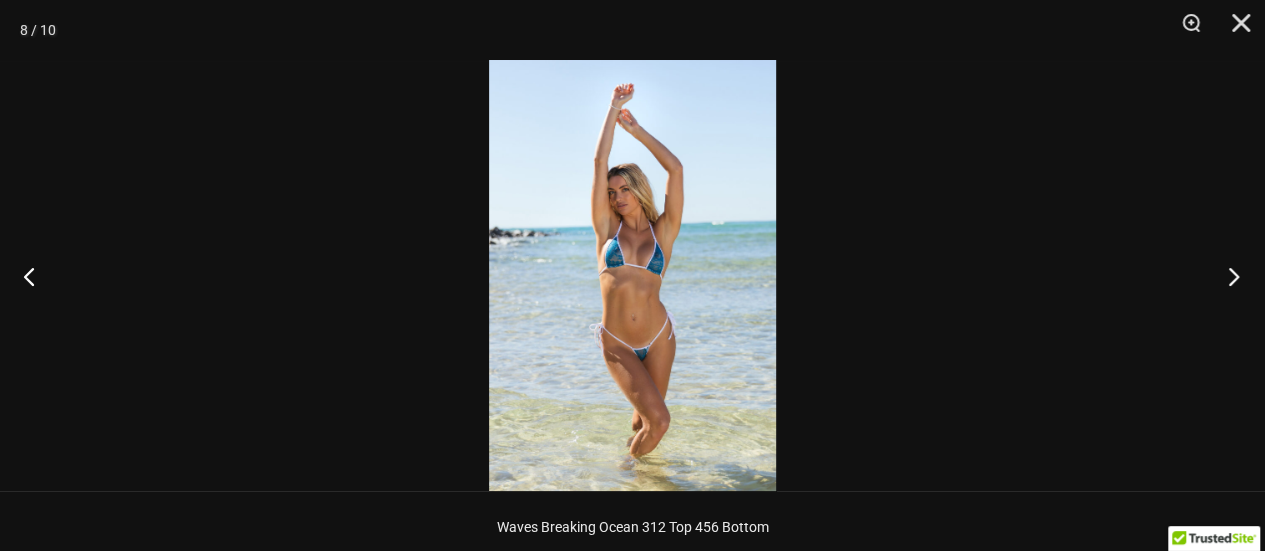 click at bounding box center (1227, 276) 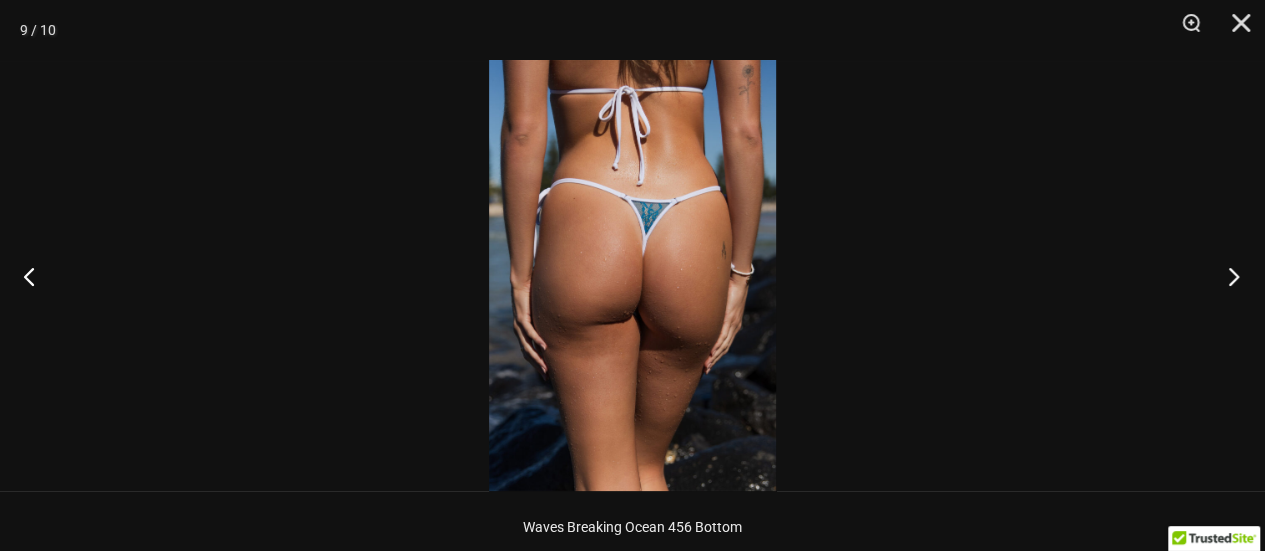 click at bounding box center (1227, 276) 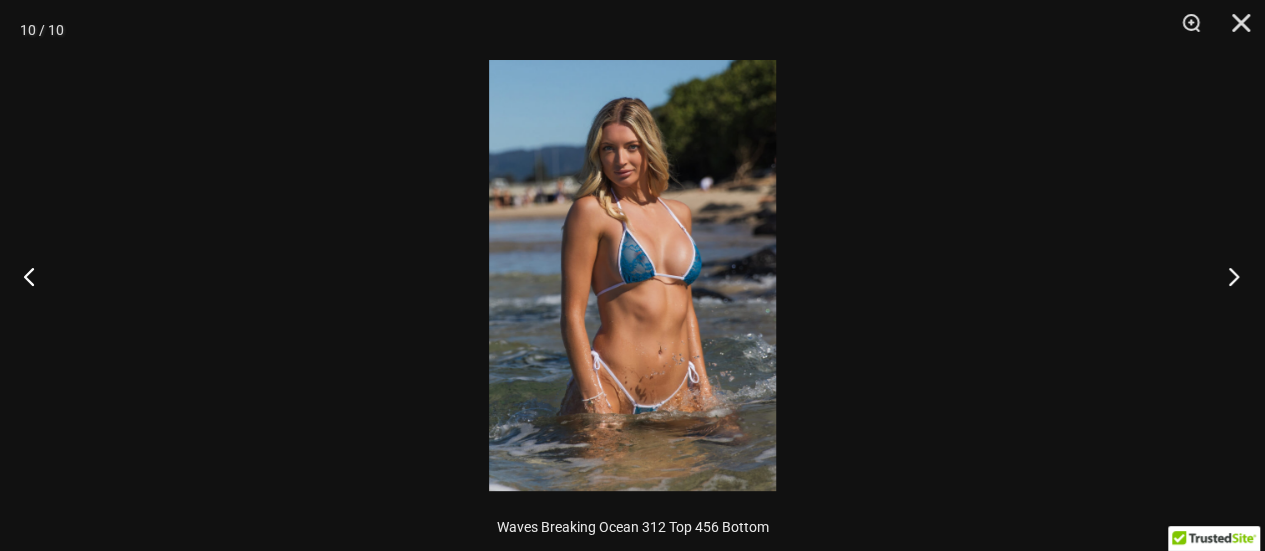 click at bounding box center (1227, 276) 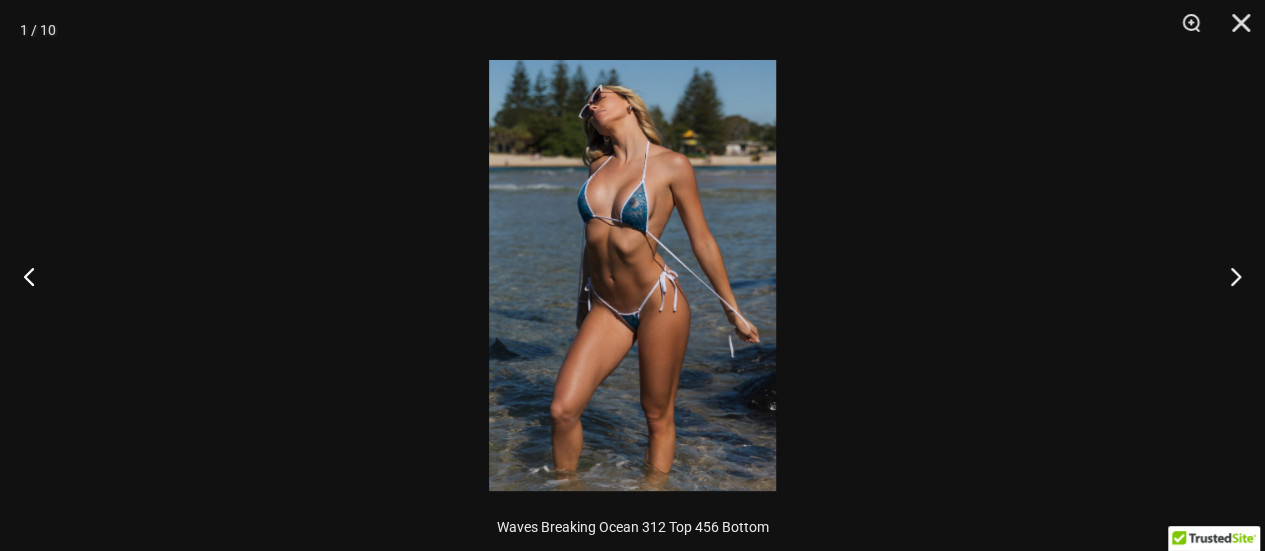 click at bounding box center (632, 275) 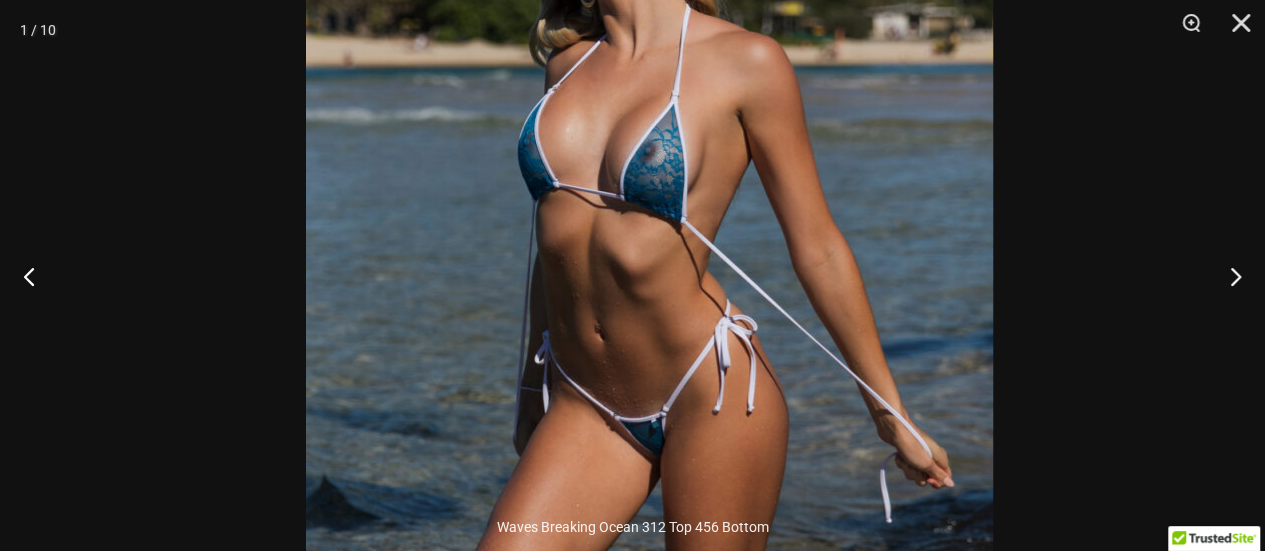 click at bounding box center [649, 327] 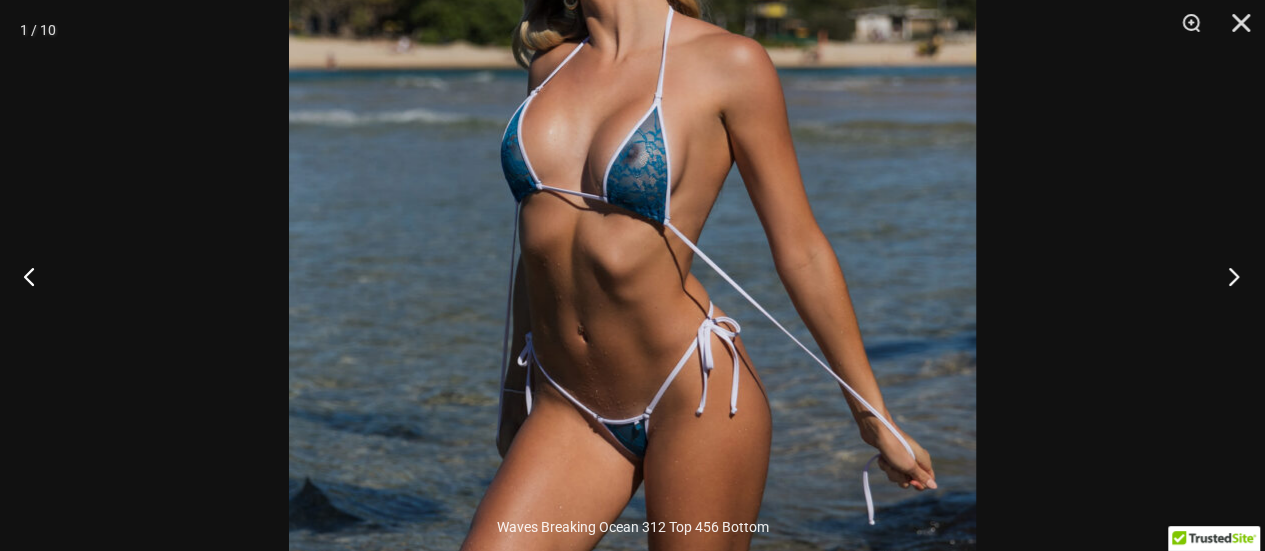 click at bounding box center (1227, 276) 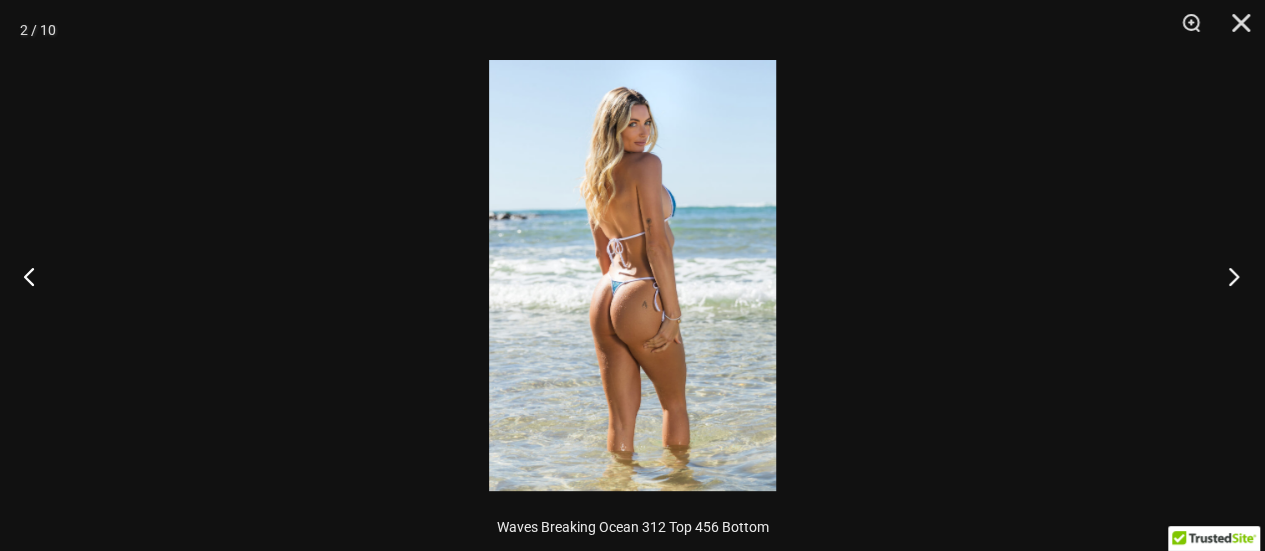 click at bounding box center [1227, 276] 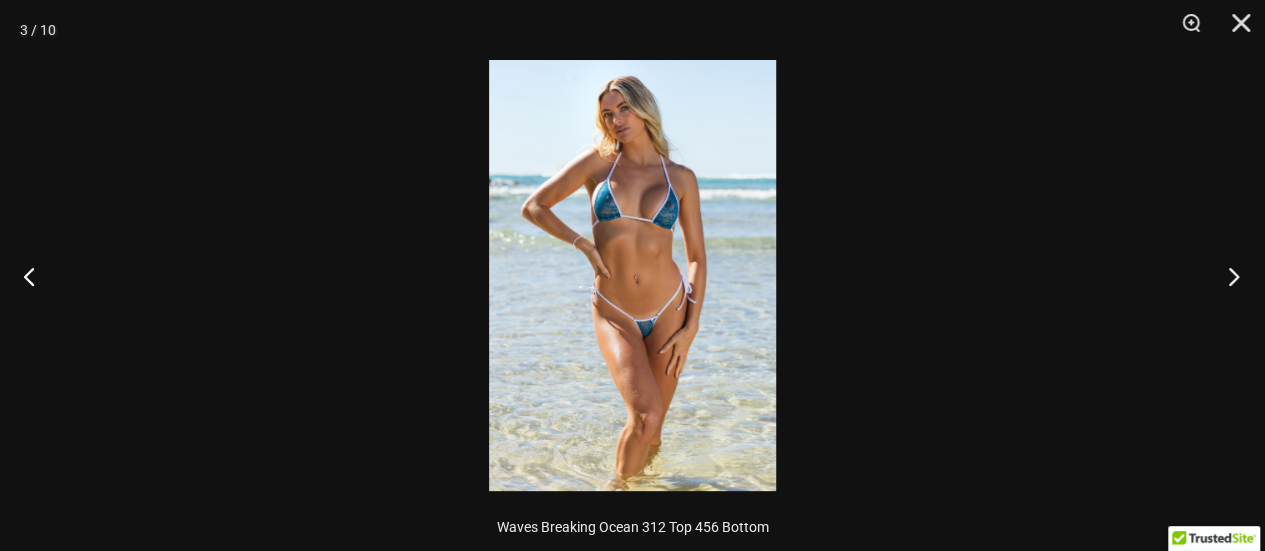 click at bounding box center (1227, 276) 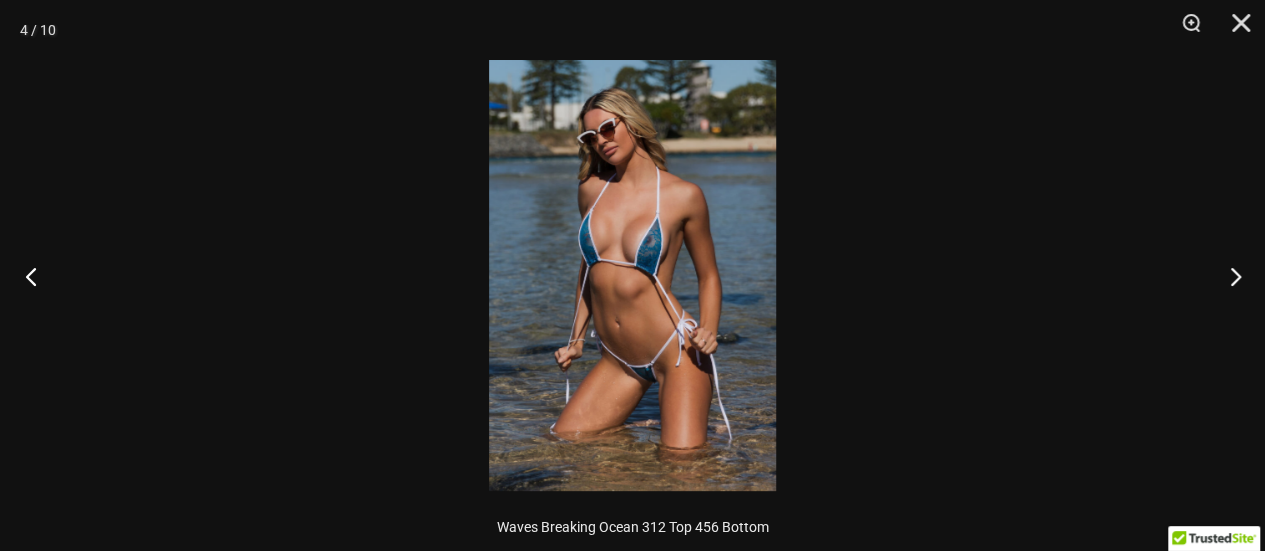 click at bounding box center [37, 276] 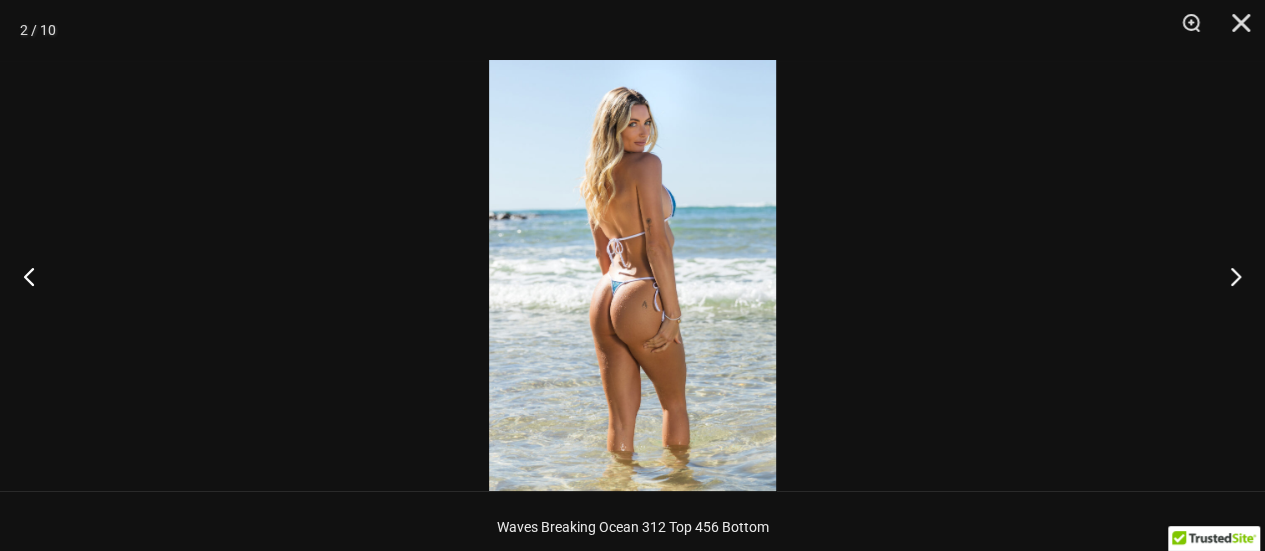 click at bounding box center [632, 275] 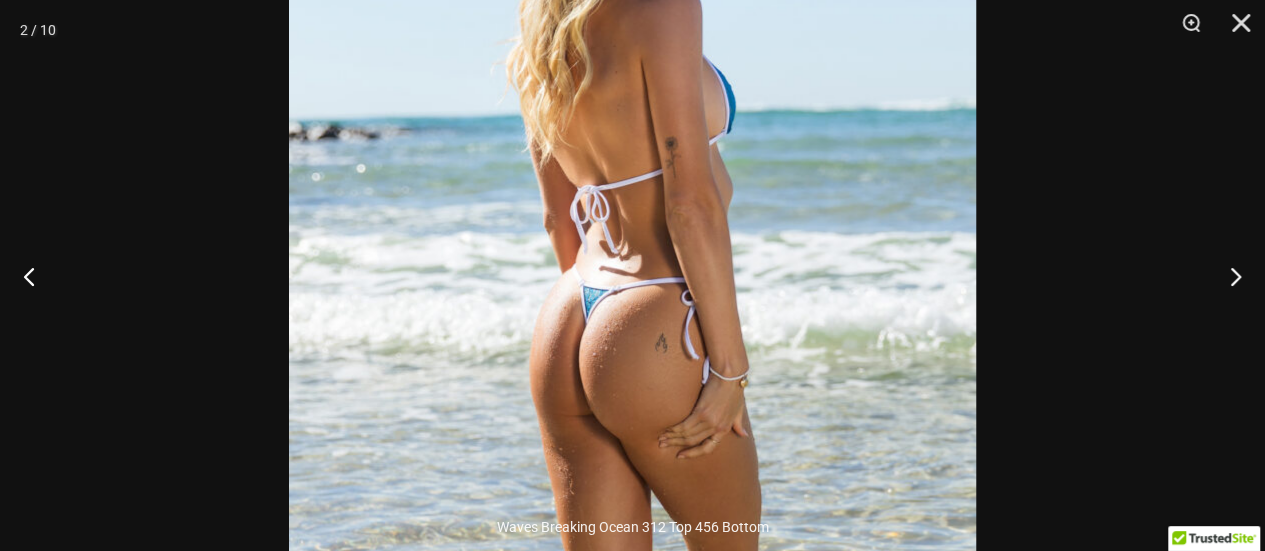 scroll, scrollTop: 1282, scrollLeft: 0, axis: vertical 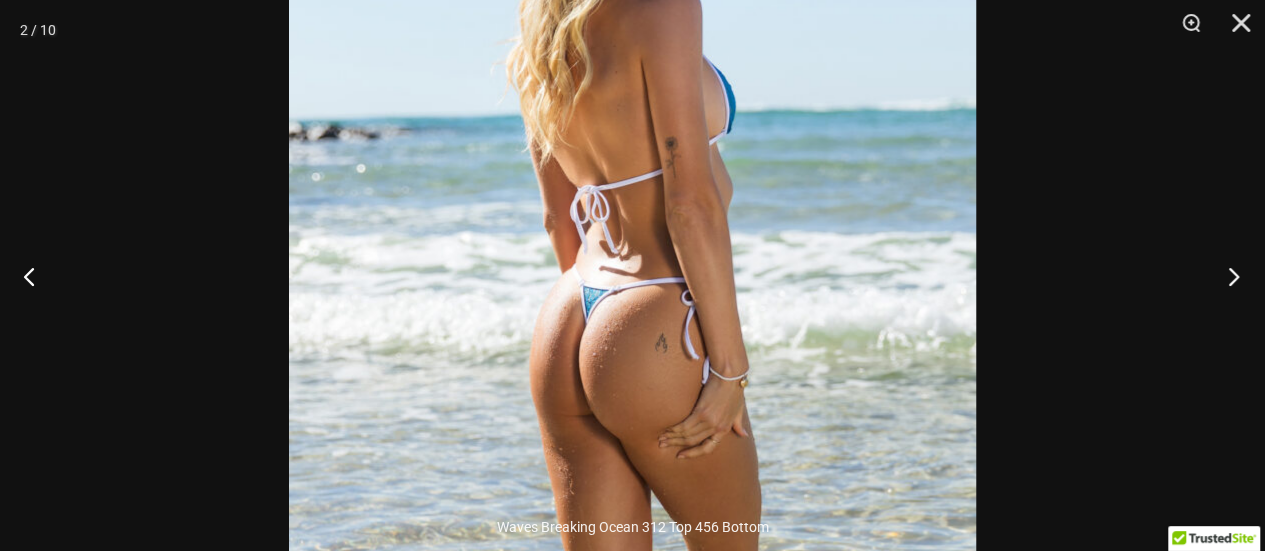 click at bounding box center (1227, 276) 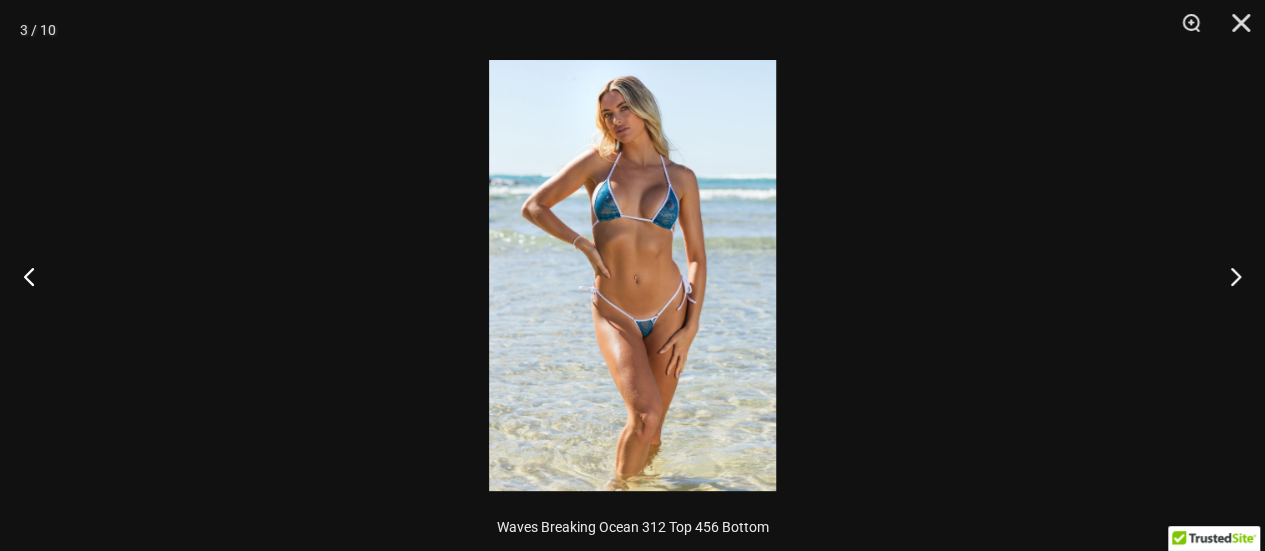 click at bounding box center [632, 275] 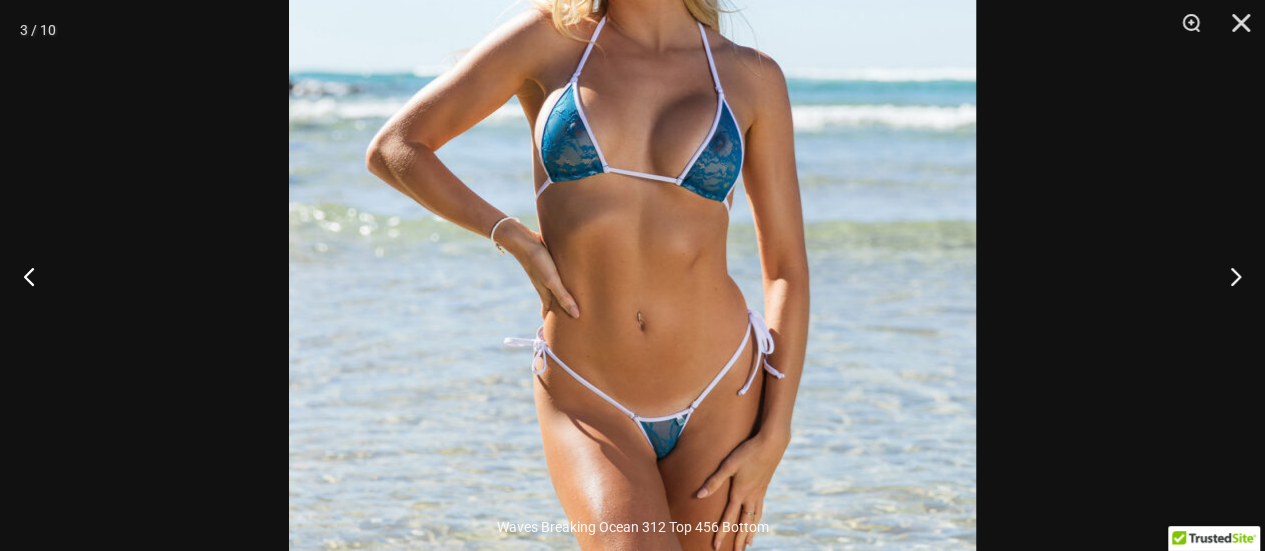 click at bounding box center [632, 275] 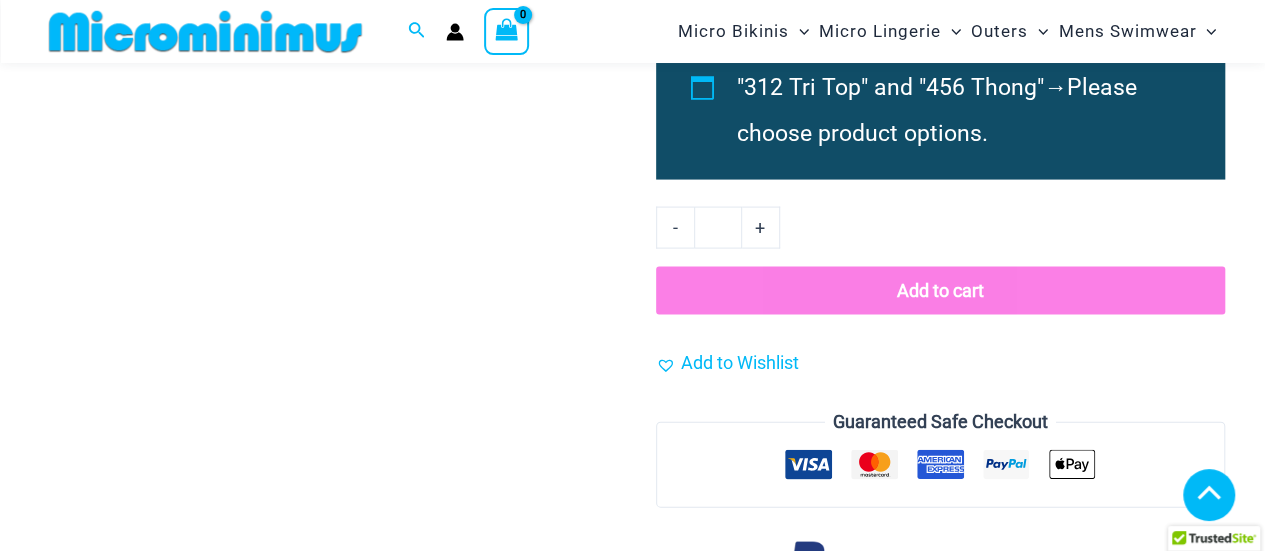 scroll, scrollTop: 758, scrollLeft: 0, axis: vertical 